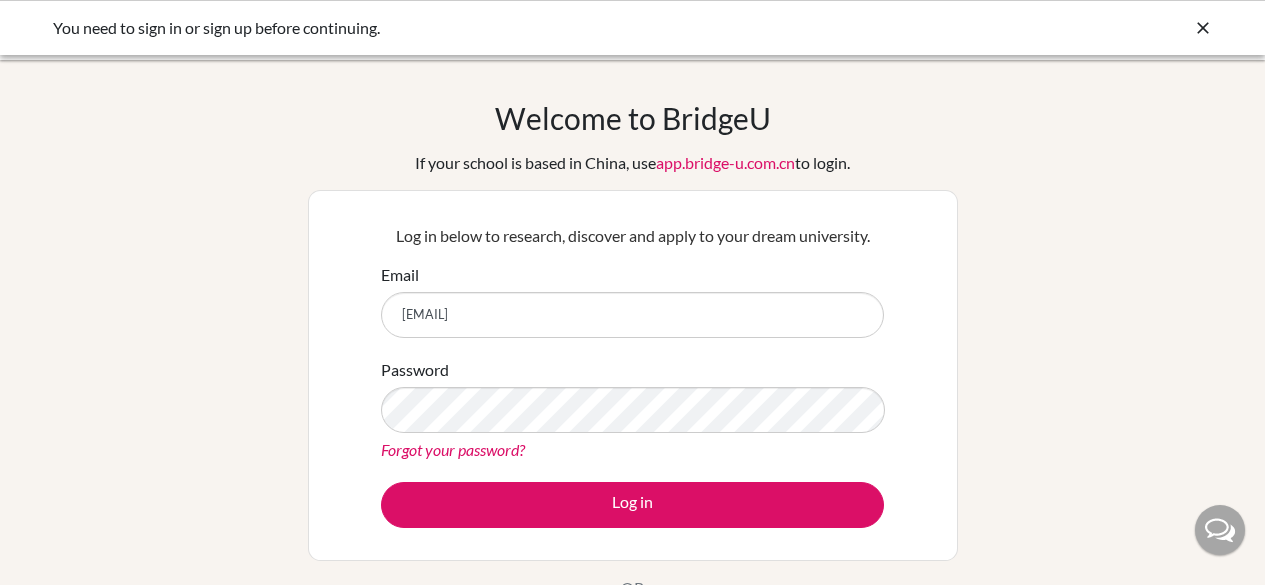 scroll, scrollTop: 0, scrollLeft: 0, axis: both 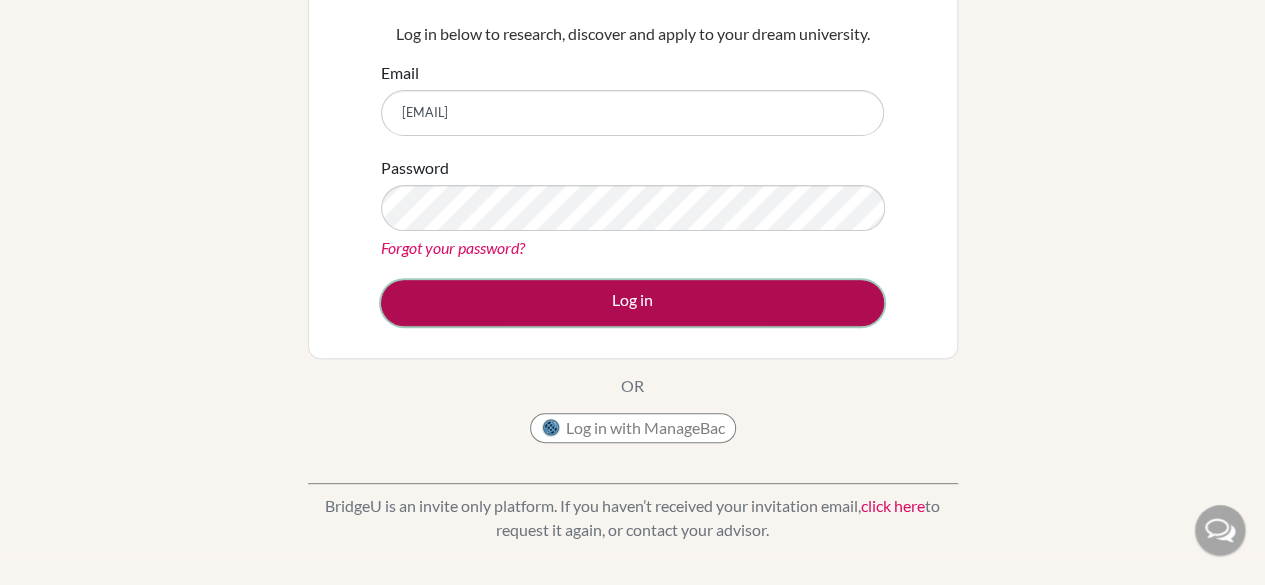 click on "Log in" at bounding box center (632, 303) 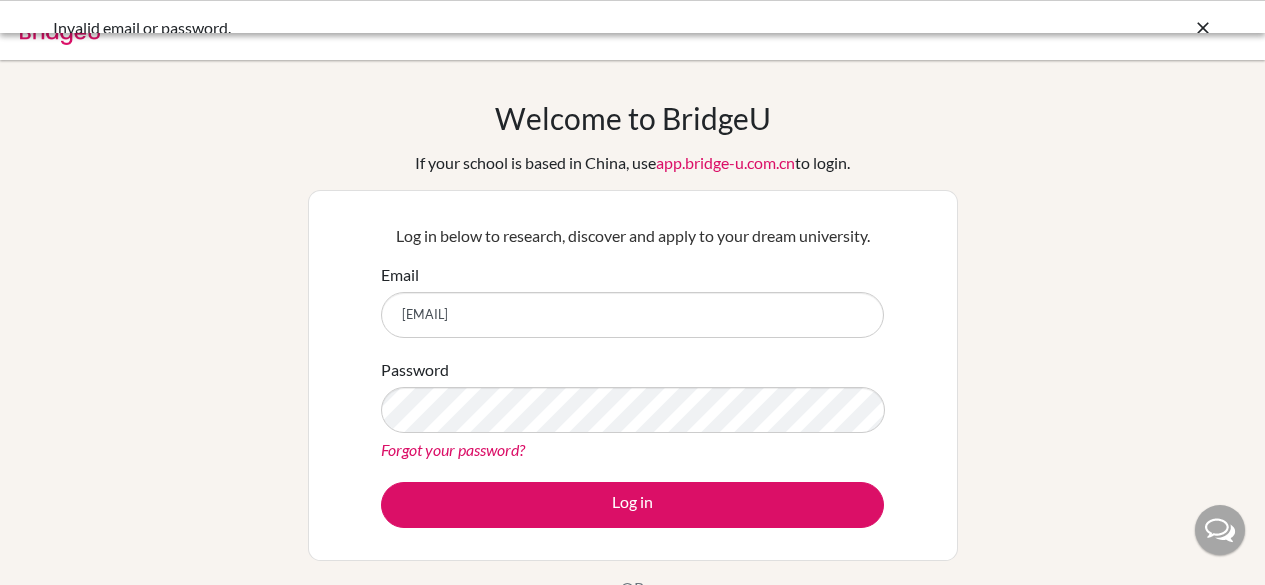scroll, scrollTop: 0, scrollLeft: 0, axis: both 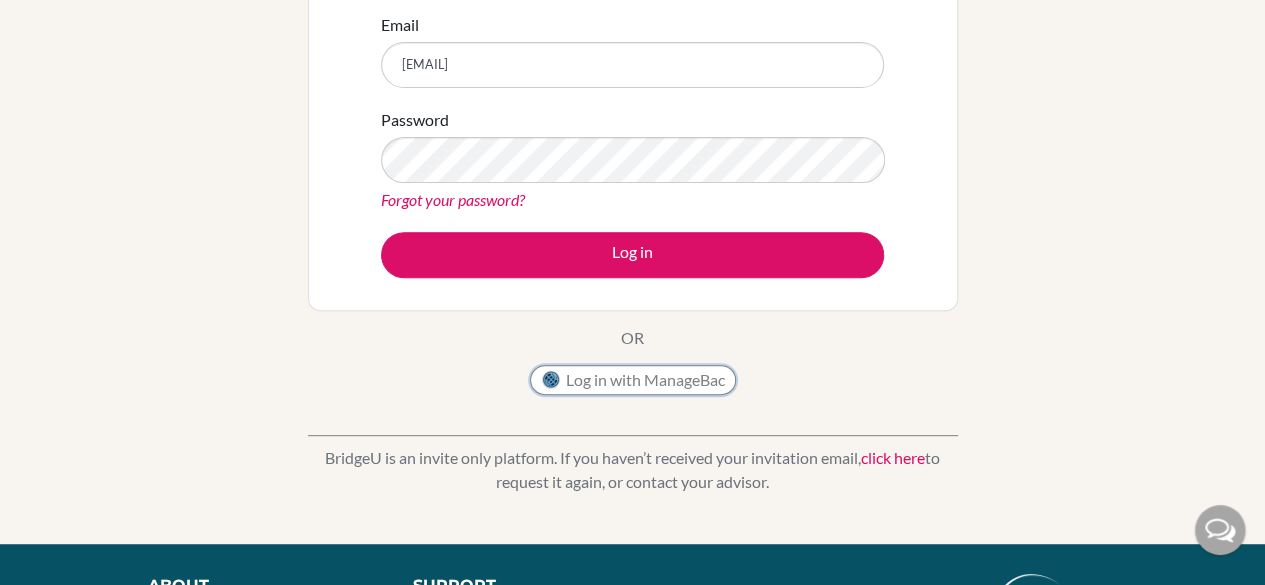 click on "Log in with ManageBac" at bounding box center [633, 380] 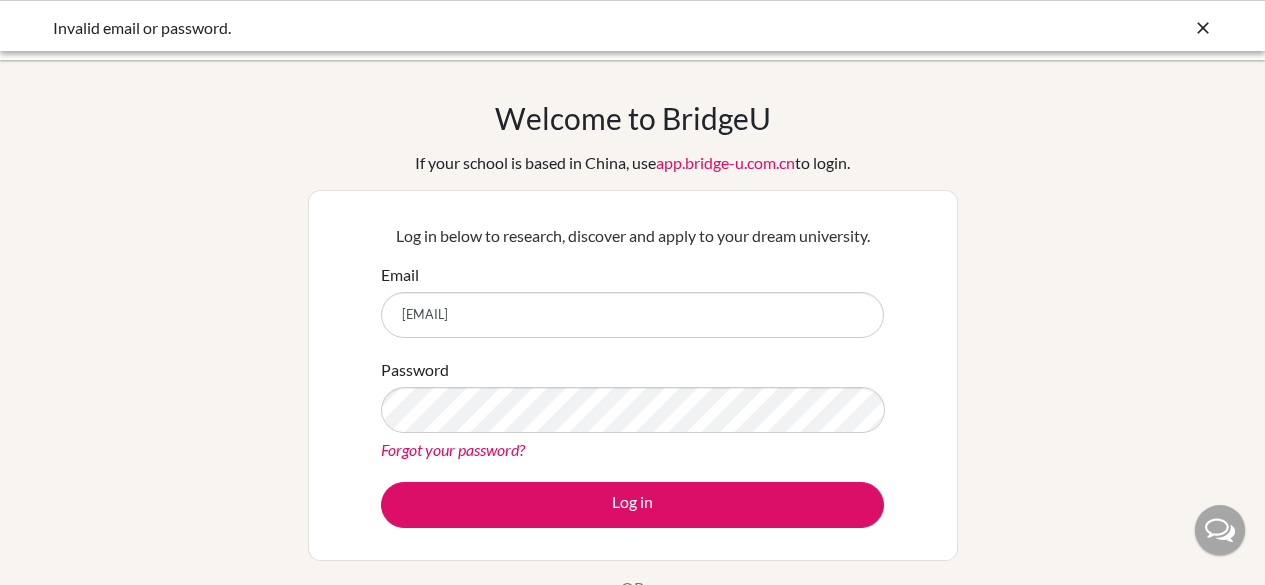 scroll, scrollTop: 250, scrollLeft: 0, axis: vertical 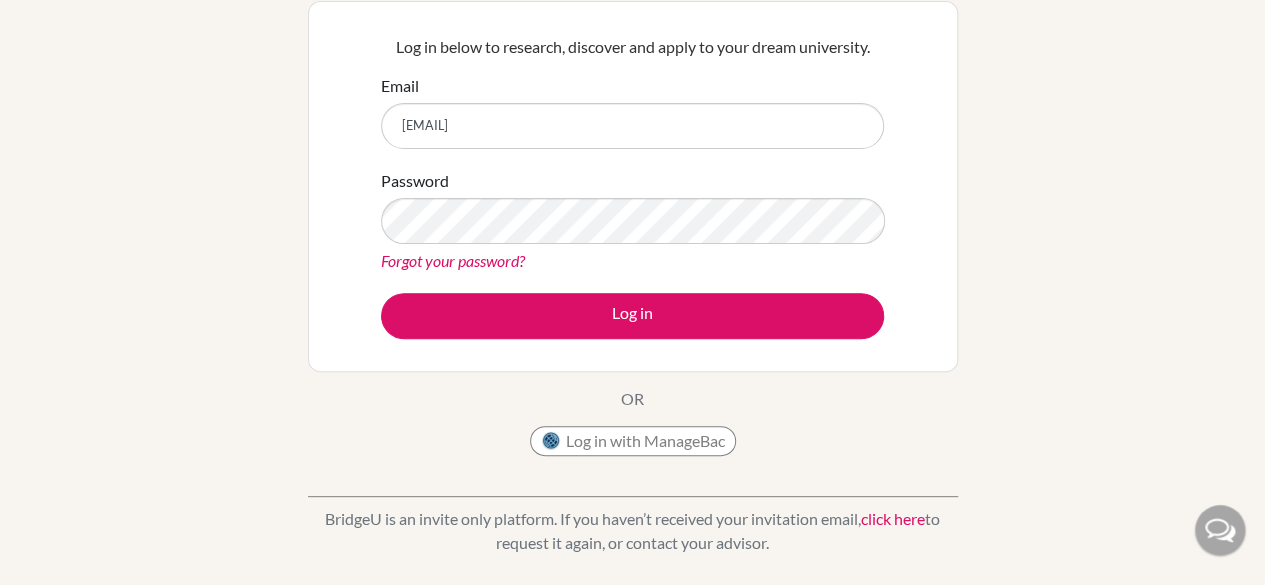 click on "Forgot your password?" at bounding box center (453, 260) 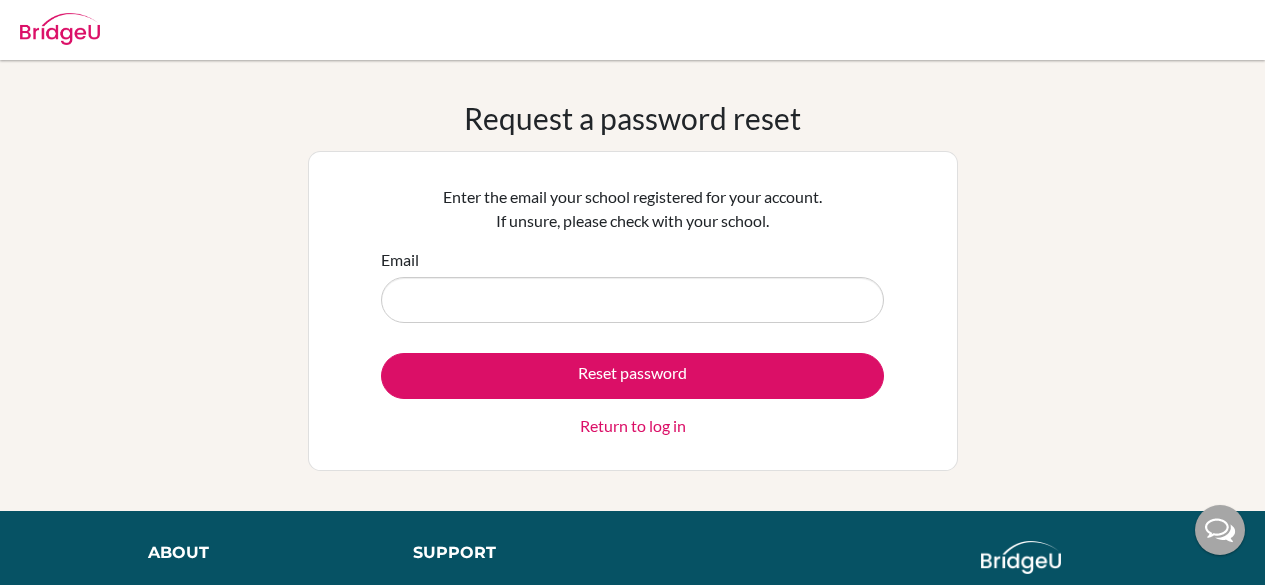 scroll, scrollTop: 0, scrollLeft: 0, axis: both 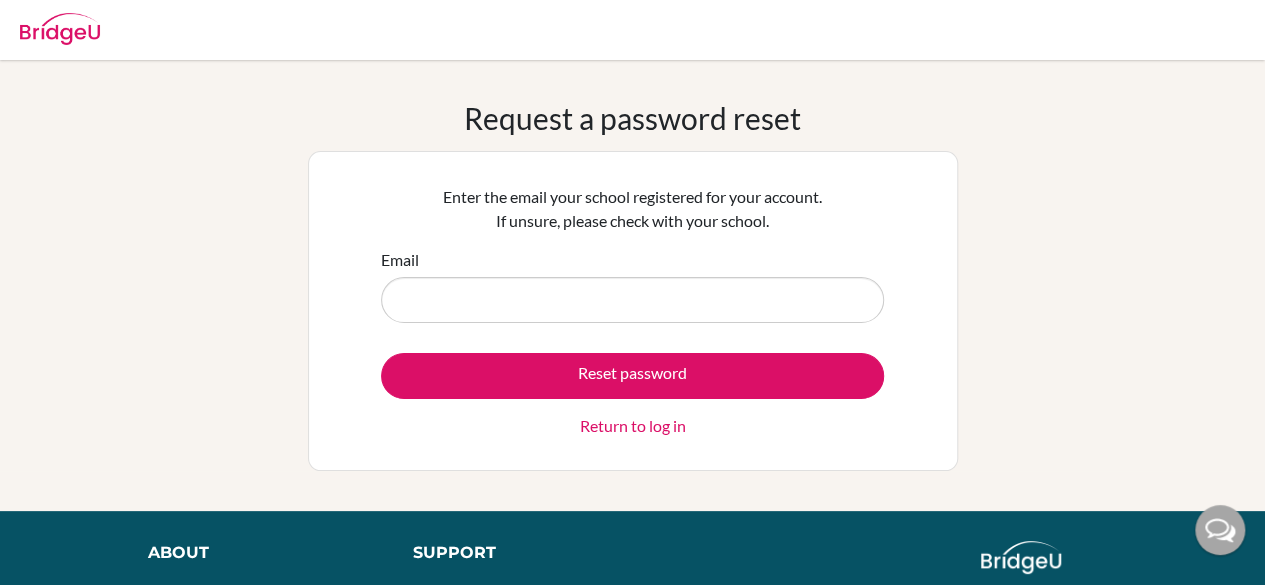 type on "saltur2028@ish.dk" 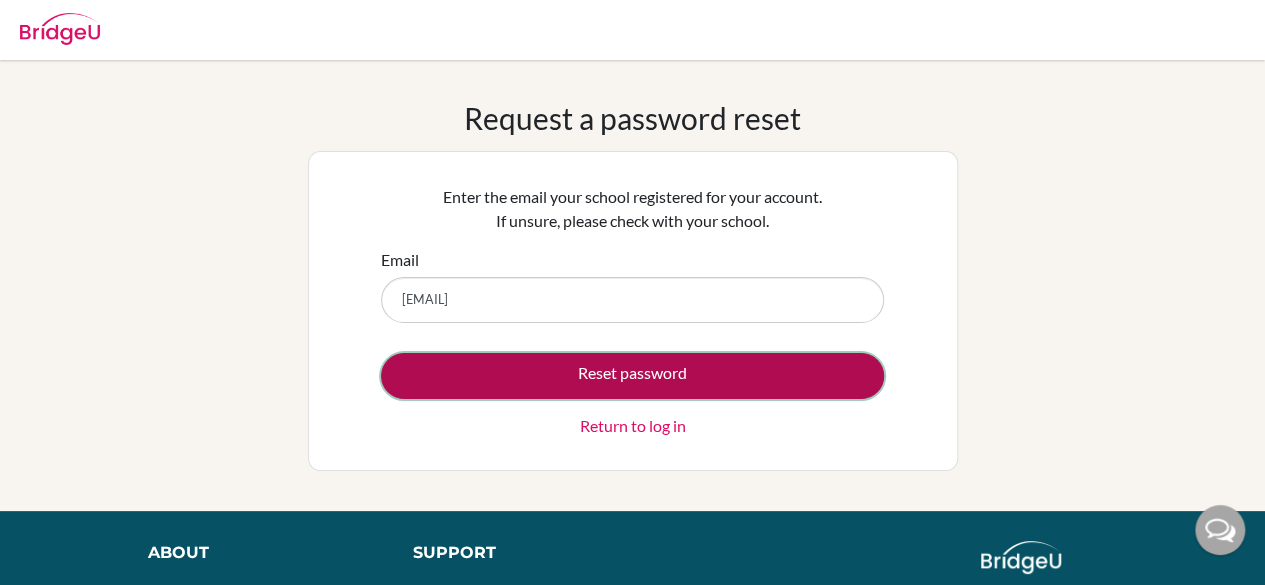 click on "Reset password" at bounding box center (632, 376) 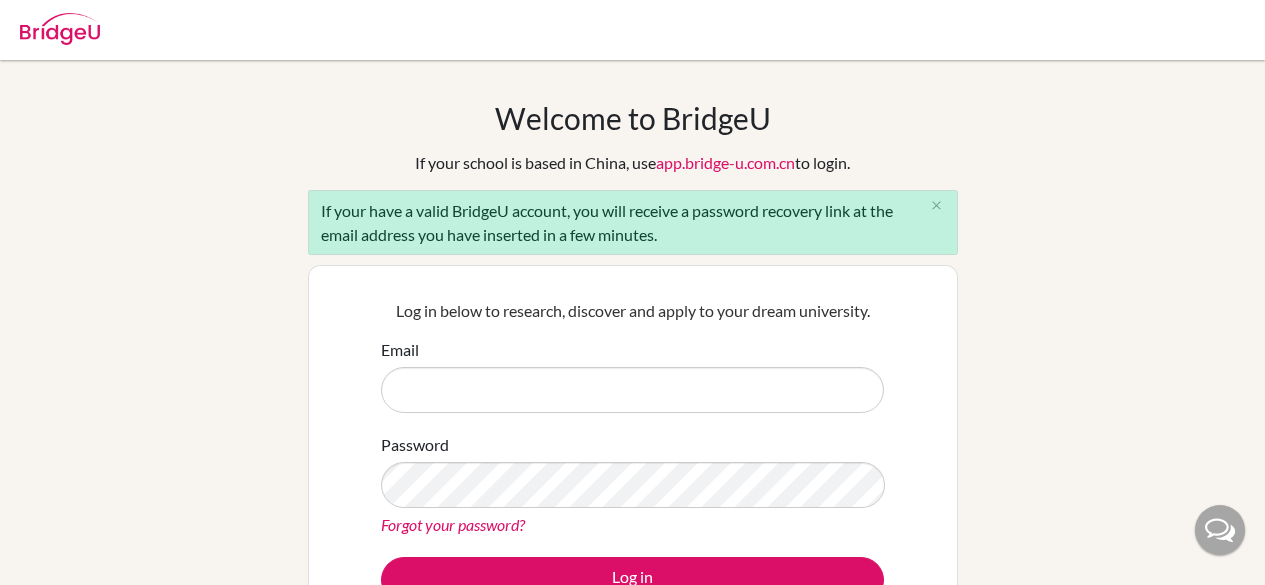 scroll, scrollTop: 0, scrollLeft: 0, axis: both 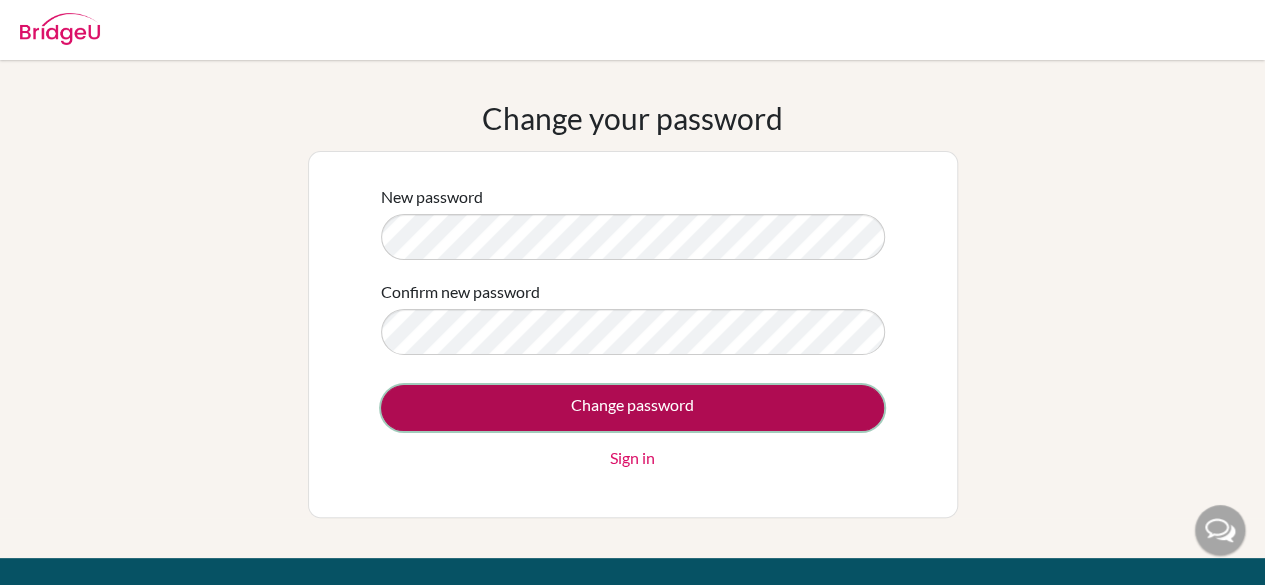 click on "Change password" at bounding box center [632, 408] 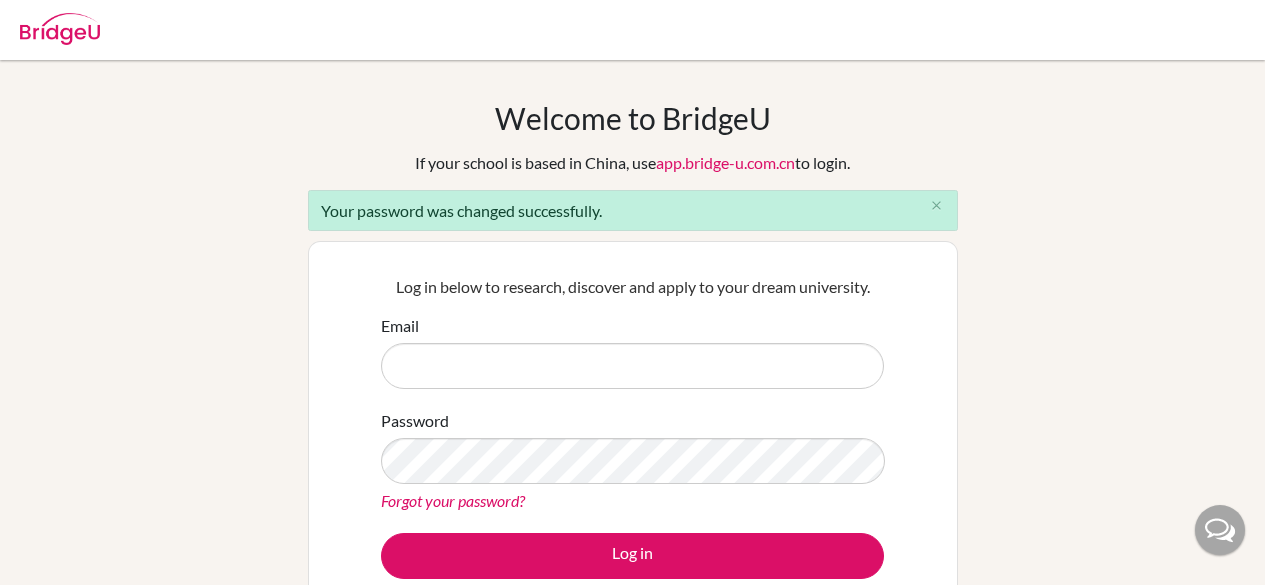 scroll, scrollTop: 0, scrollLeft: 0, axis: both 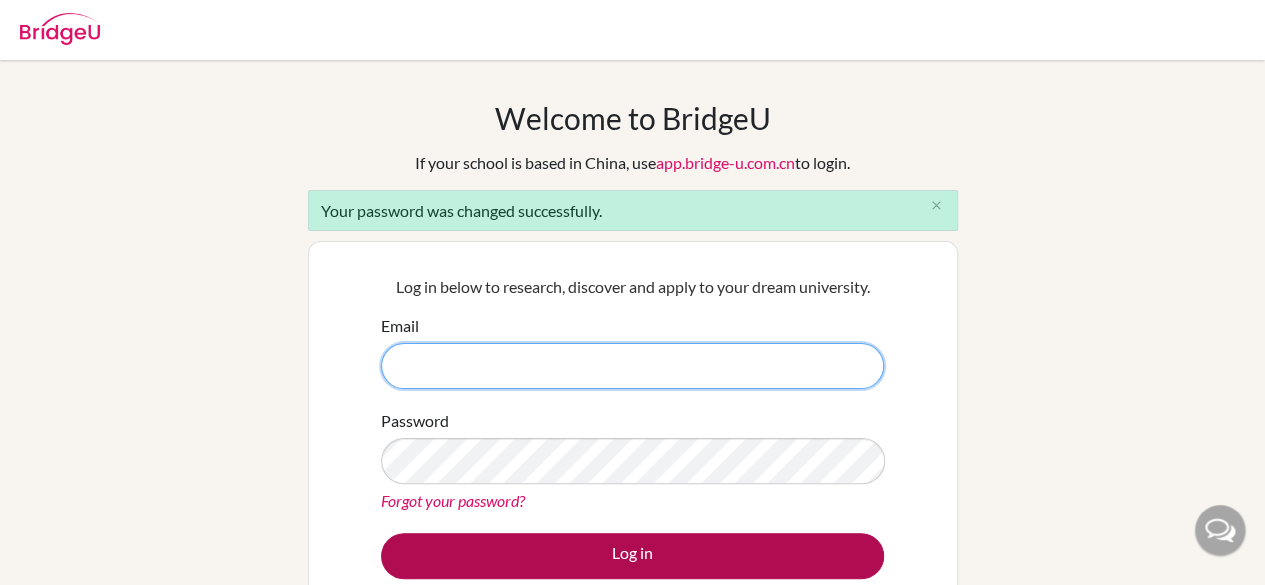 type on "[EMAIL]" 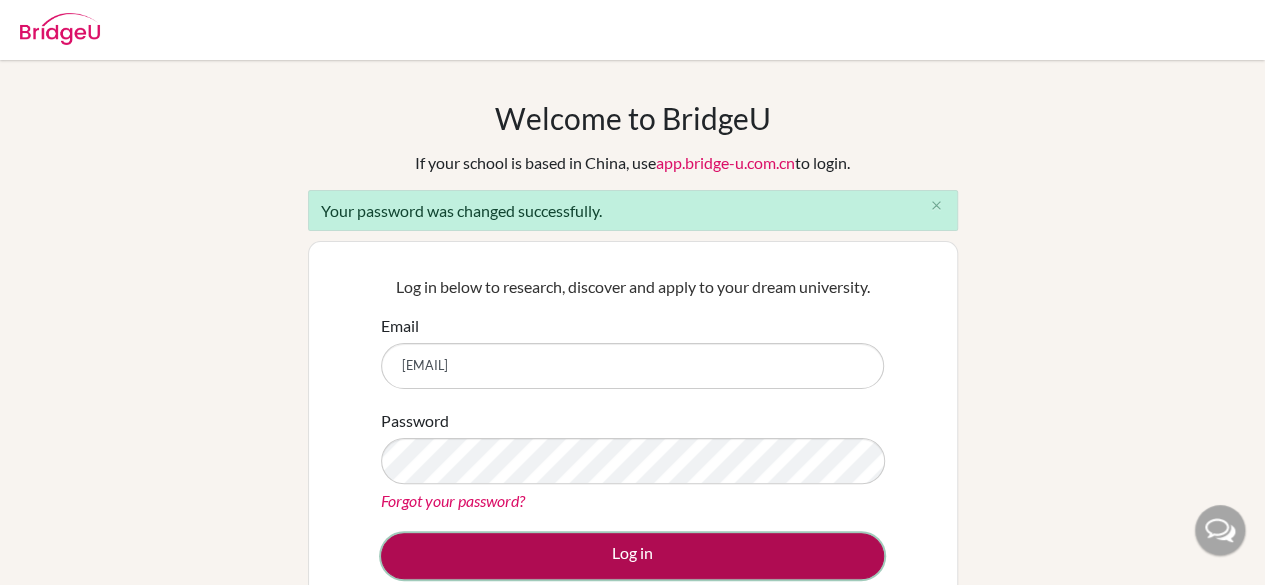 click on "Log in" at bounding box center [632, 556] 